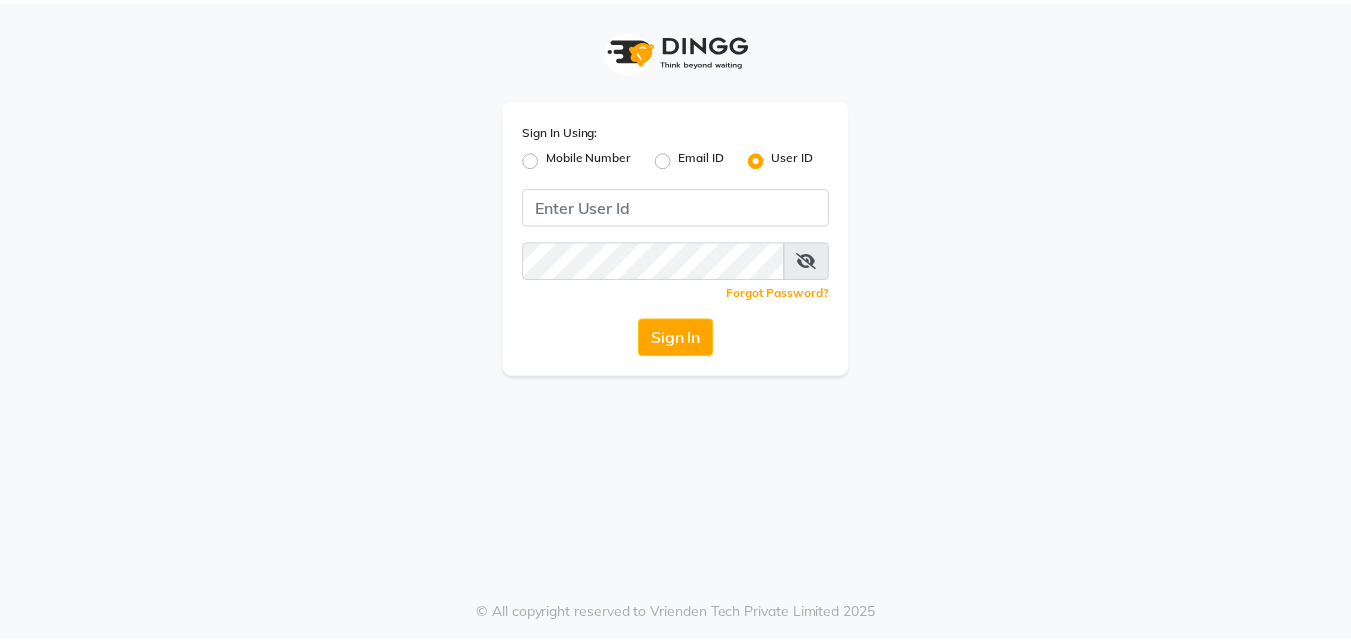 scroll, scrollTop: 0, scrollLeft: 0, axis: both 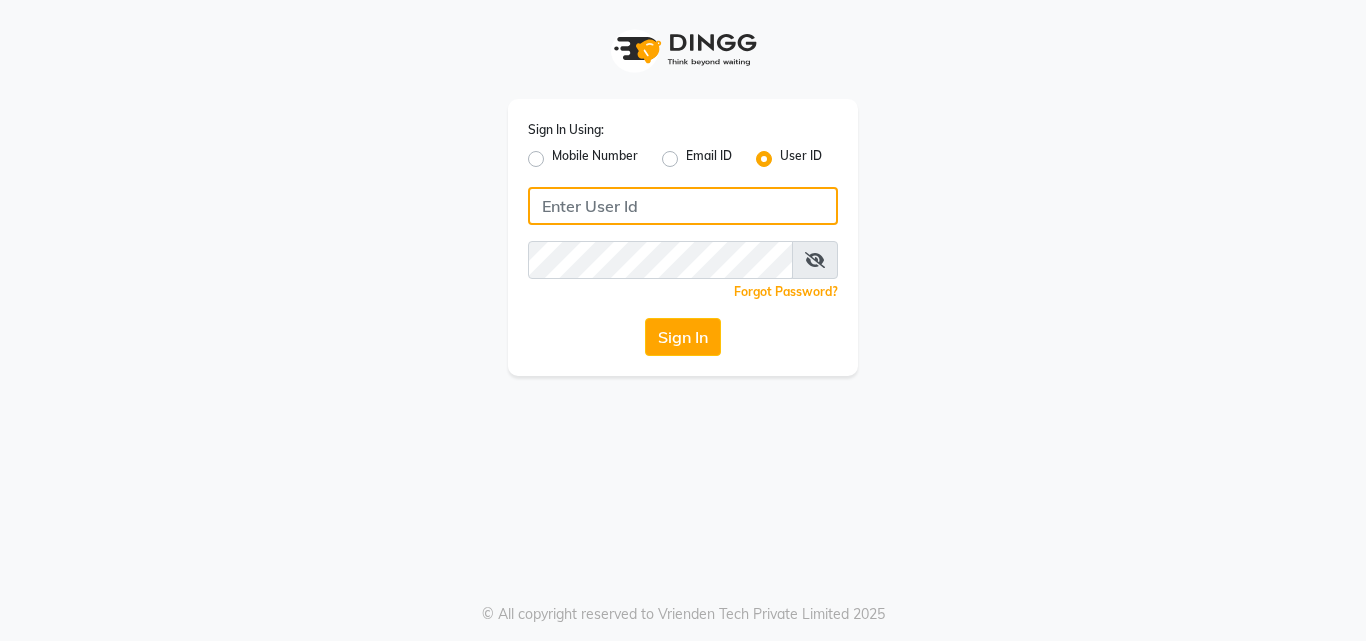 click 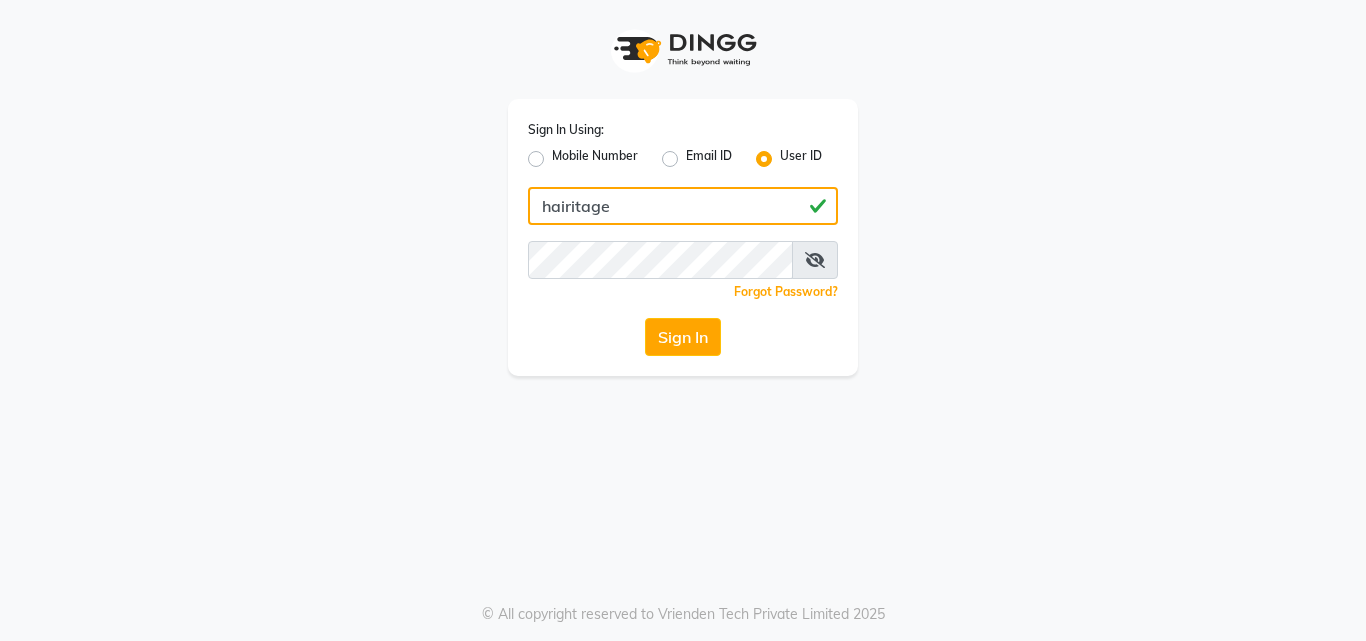 type on "hairitage" 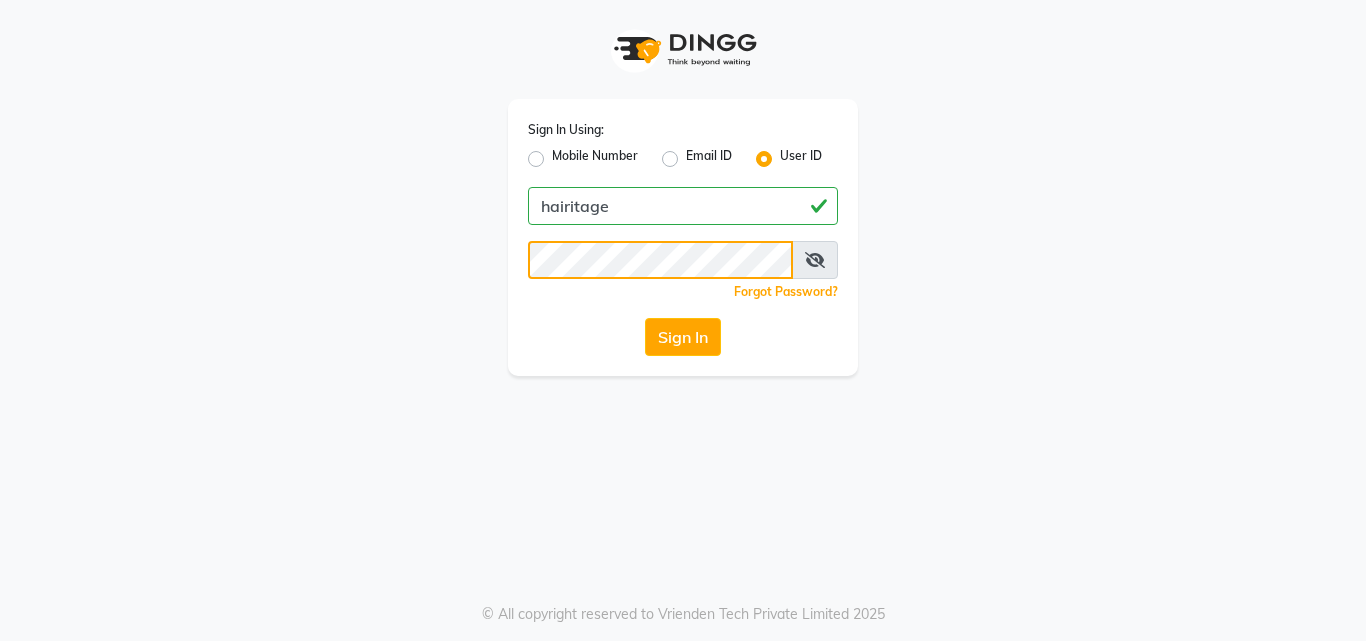 click on "Sign In" 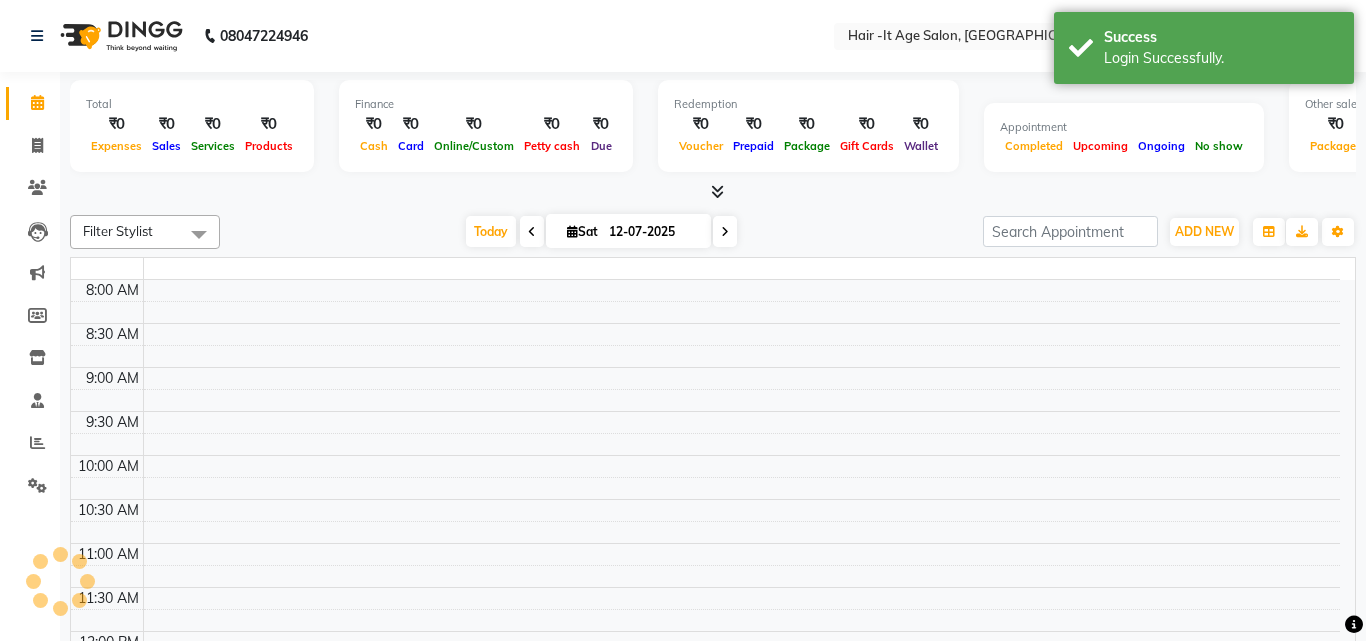 select on "en" 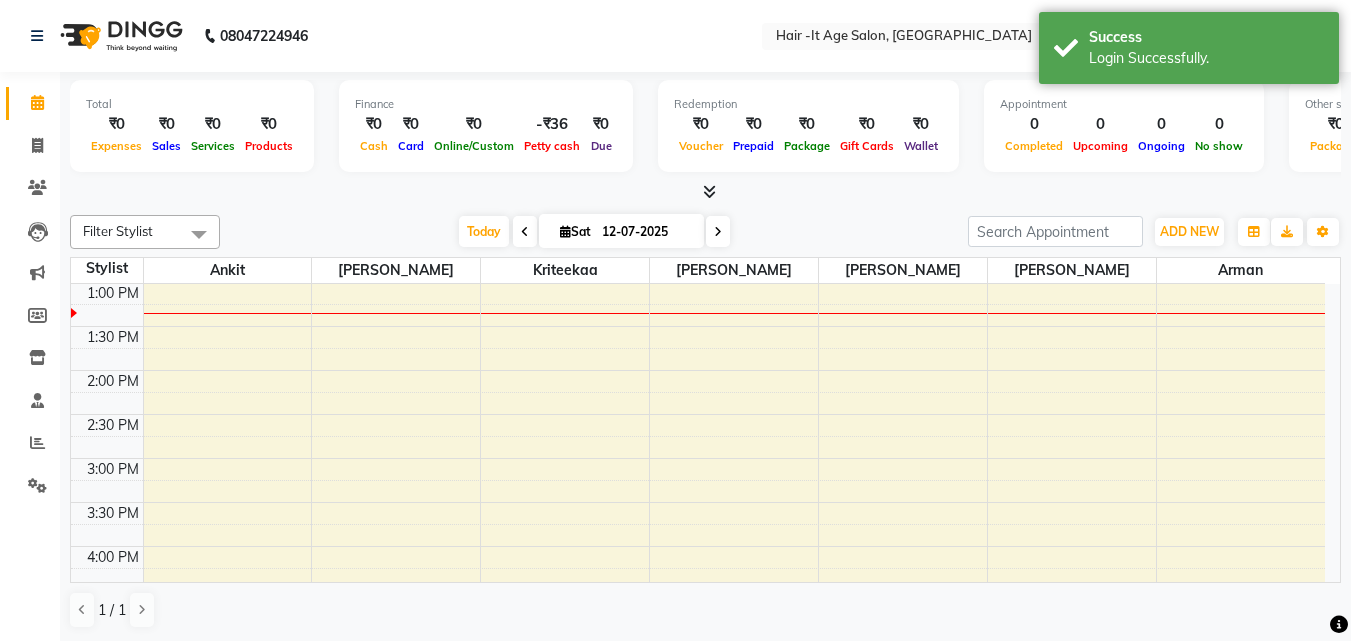 scroll, scrollTop: 265, scrollLeft: 0, axis: vertical 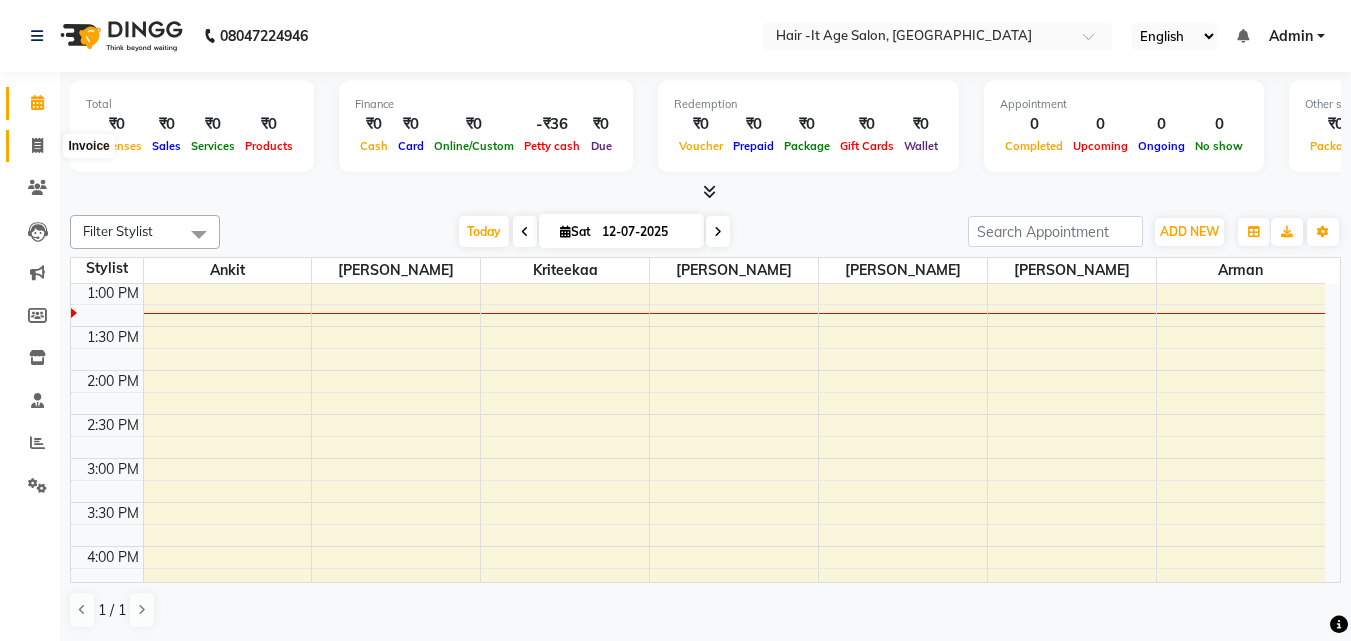 click 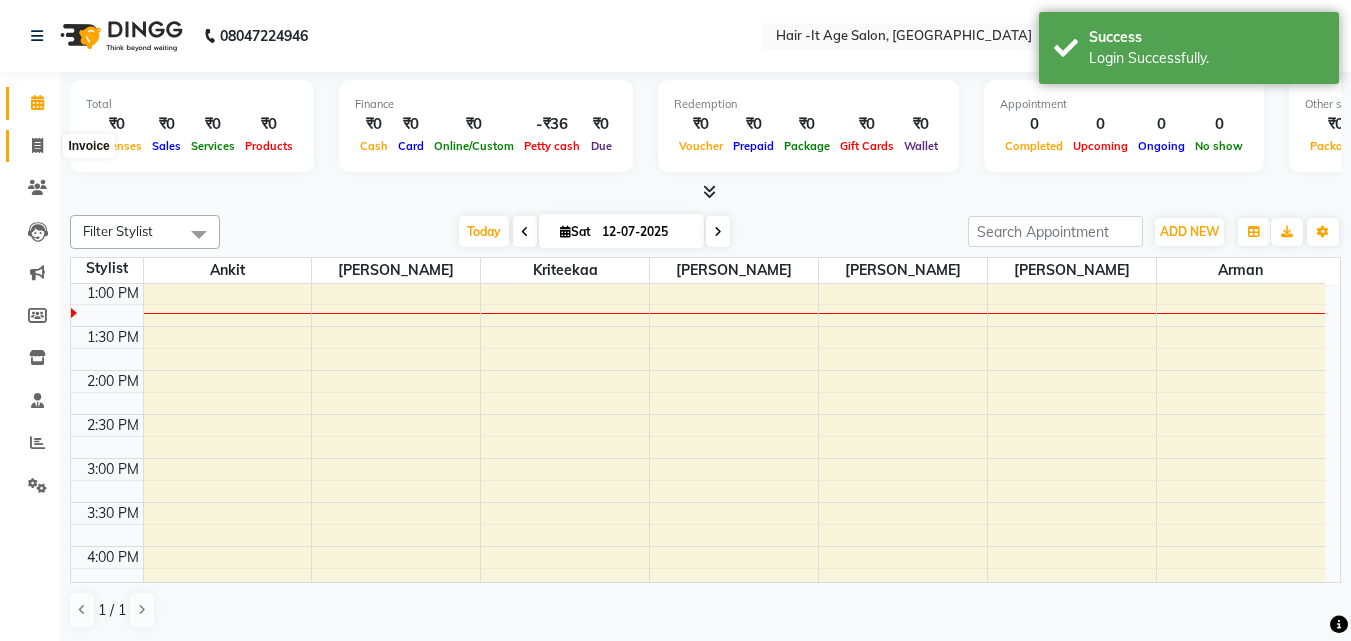 select on "service" 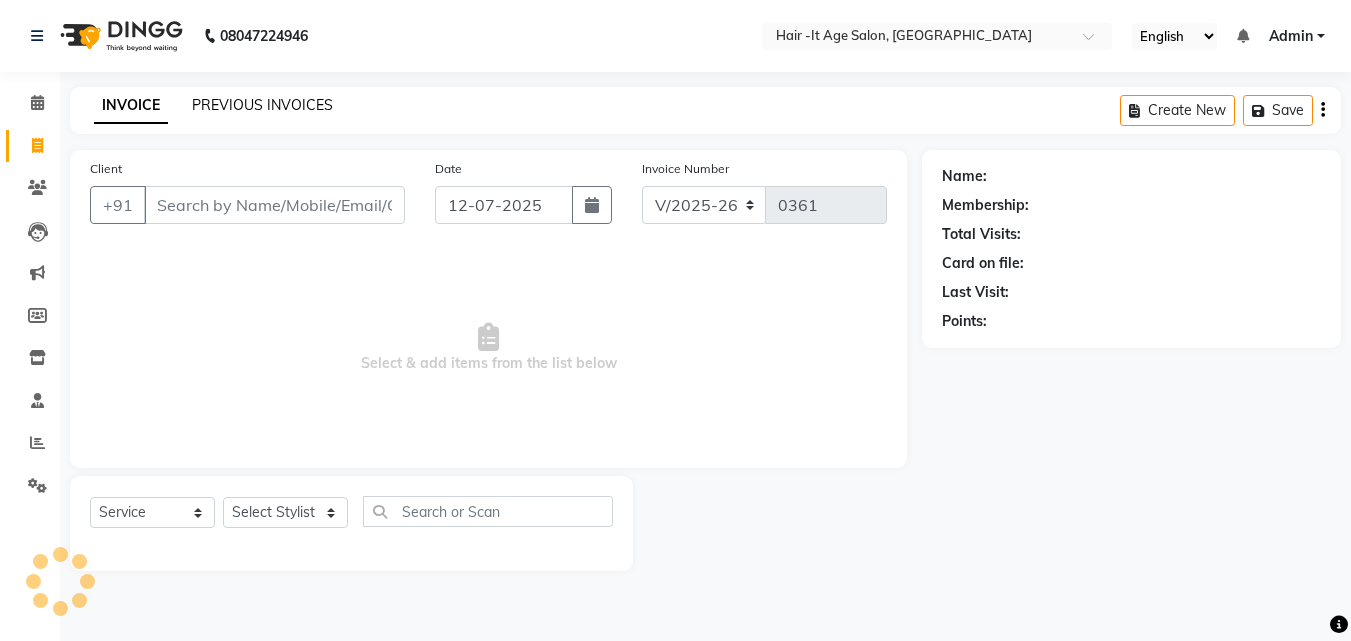 click on "PREVIOUS INVOICES" 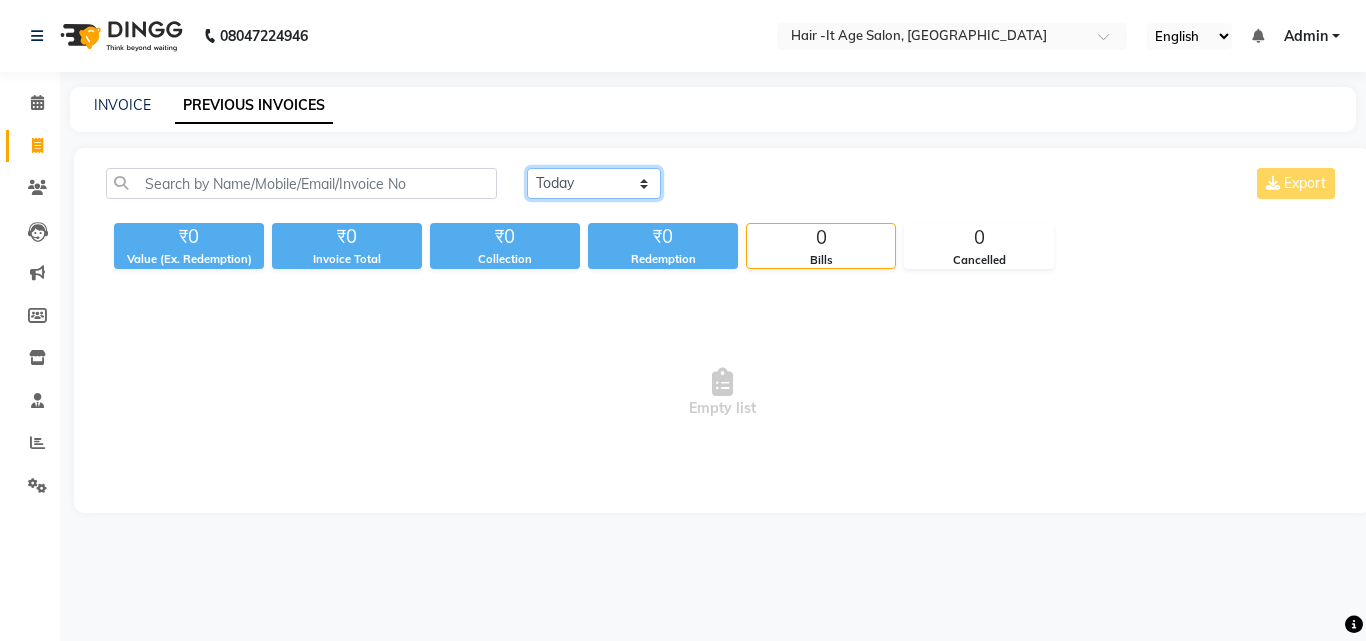 click on "[DATE] [DATE] Custom Range" 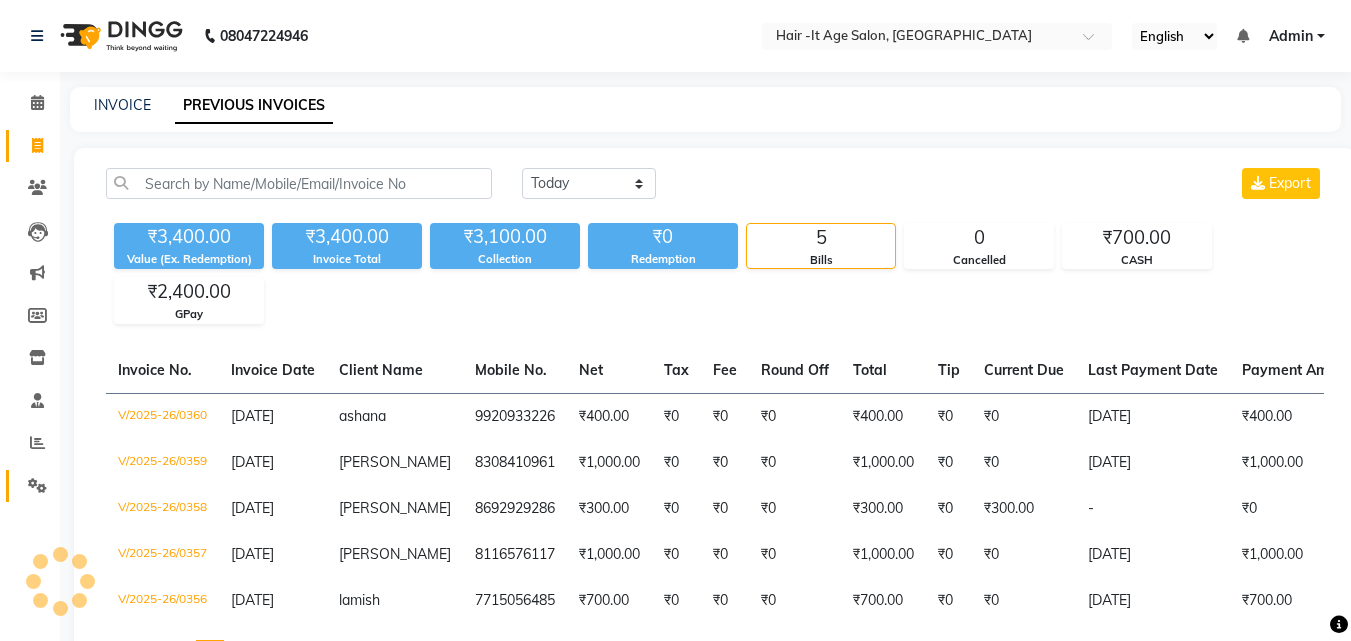 click 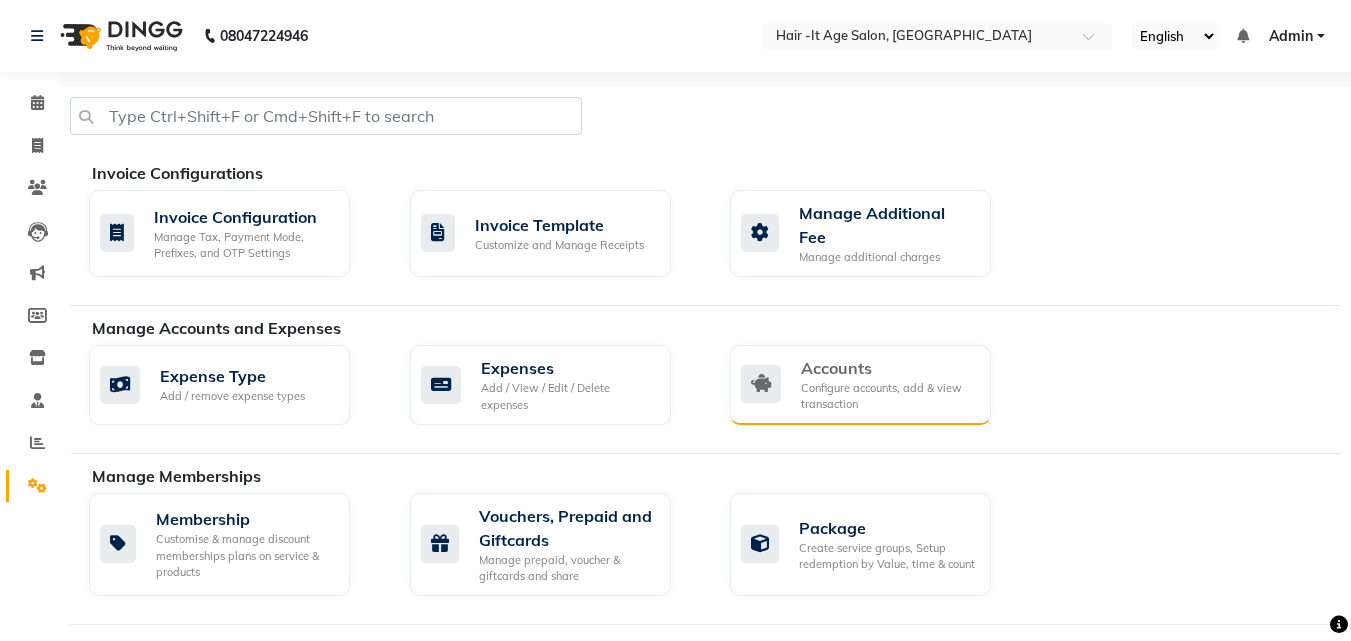 click on "Accounts" 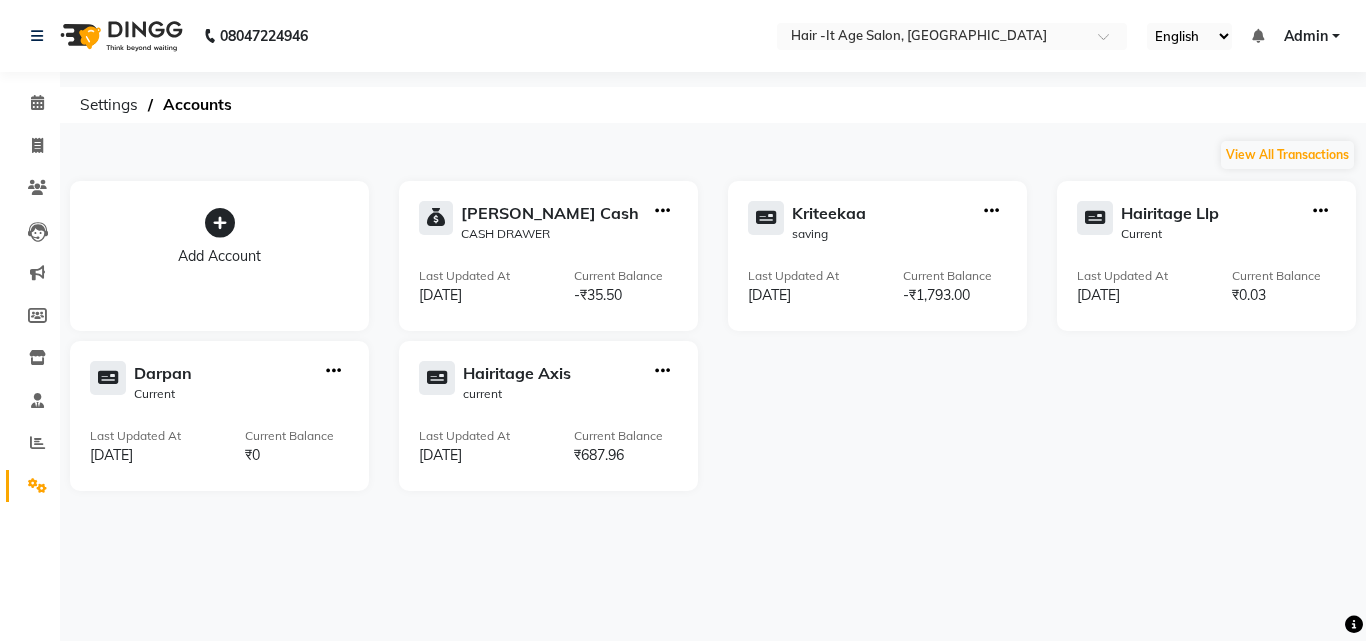 click 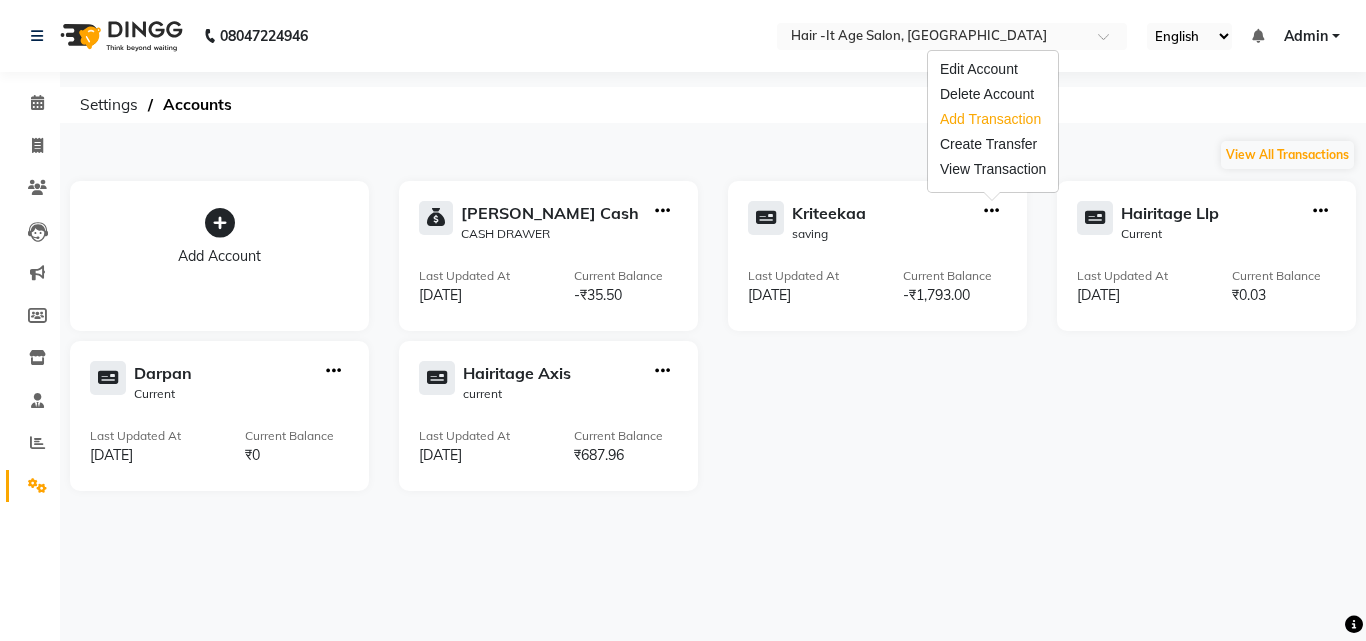 click on "Add Transaction" at bounding box center [993, 119] 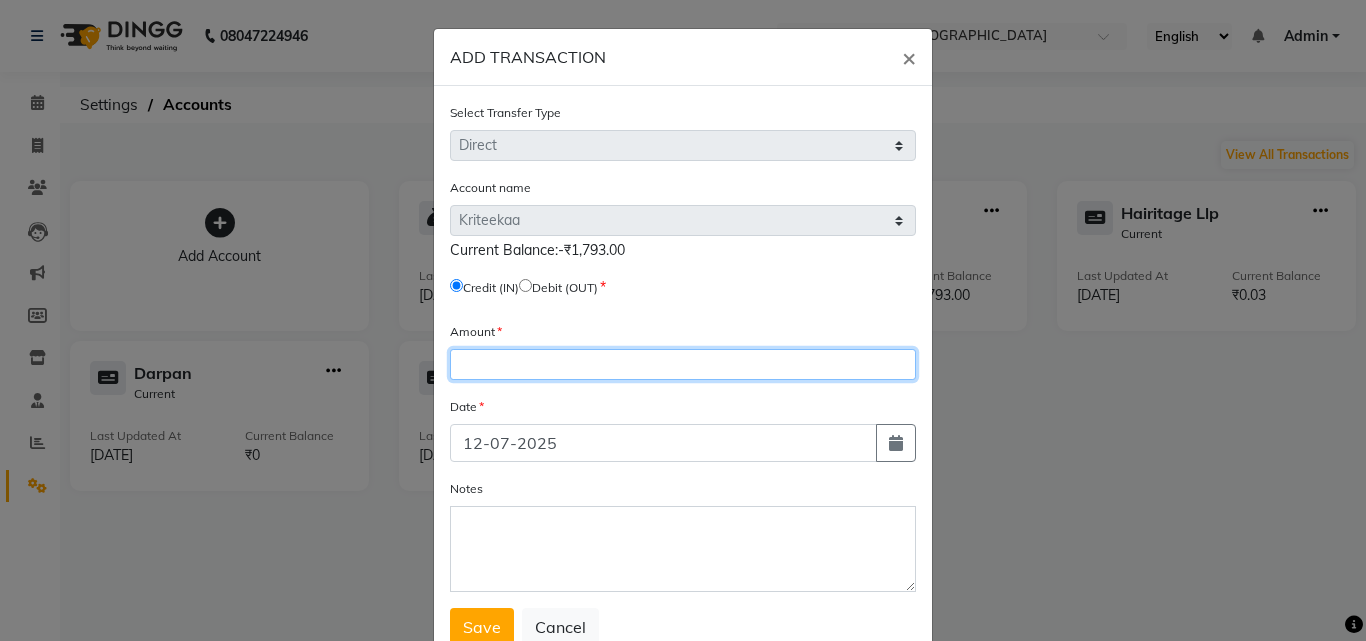 click 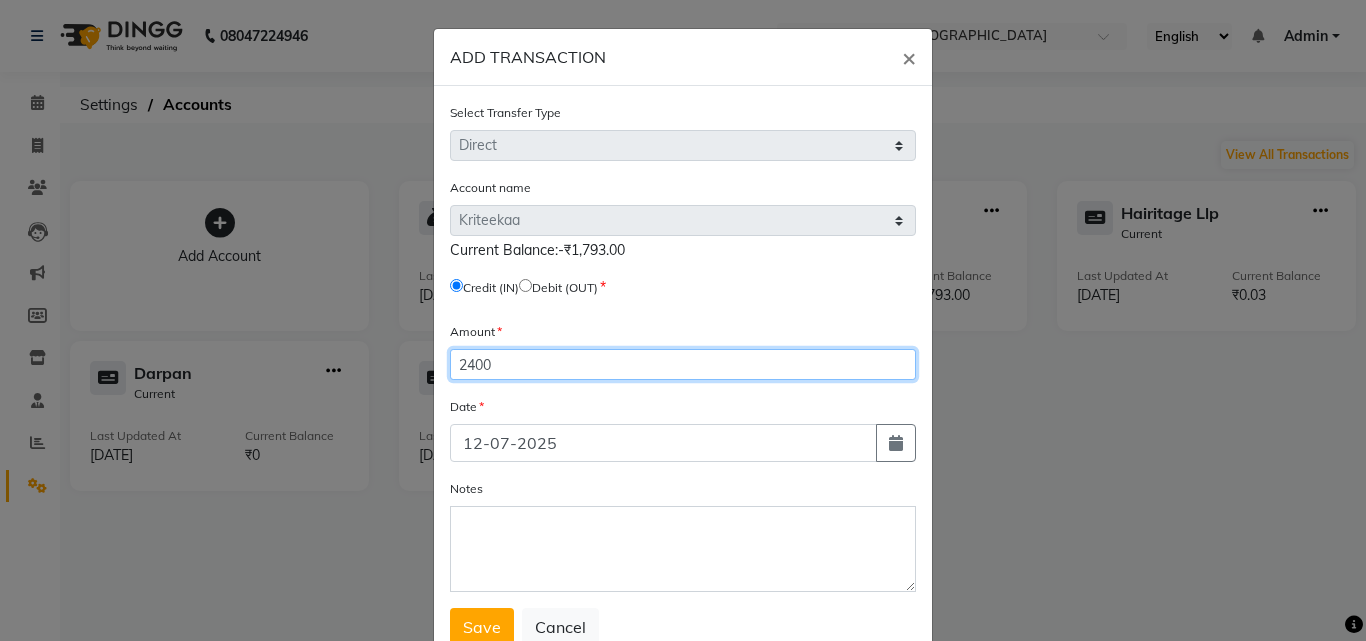 type on "2400" 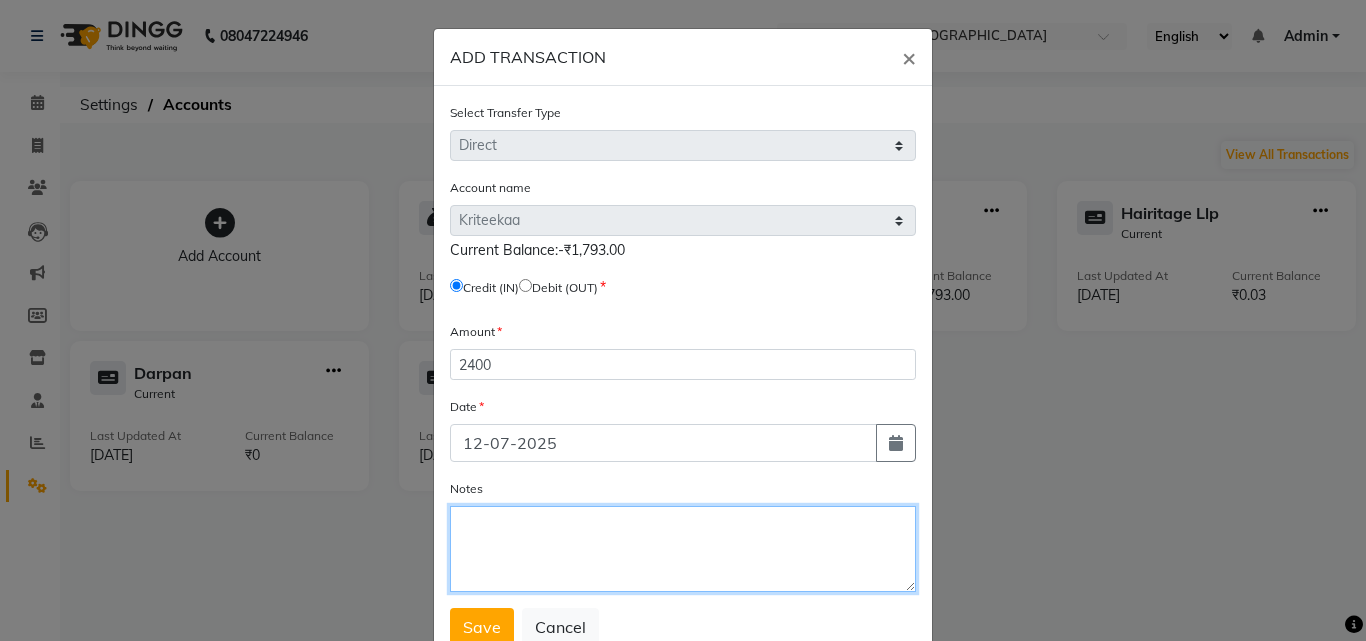 click on "Notes" at bounding box center [683, 549] 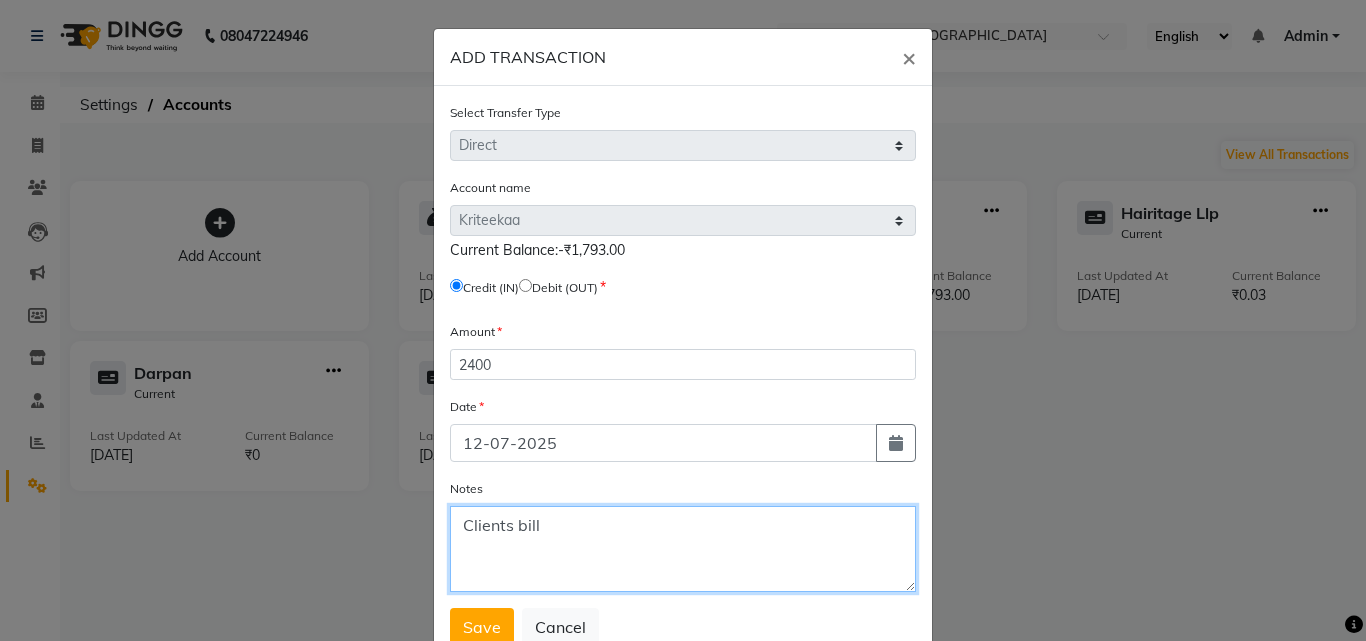click on "Clients bill" at bounding box center (683, 549) 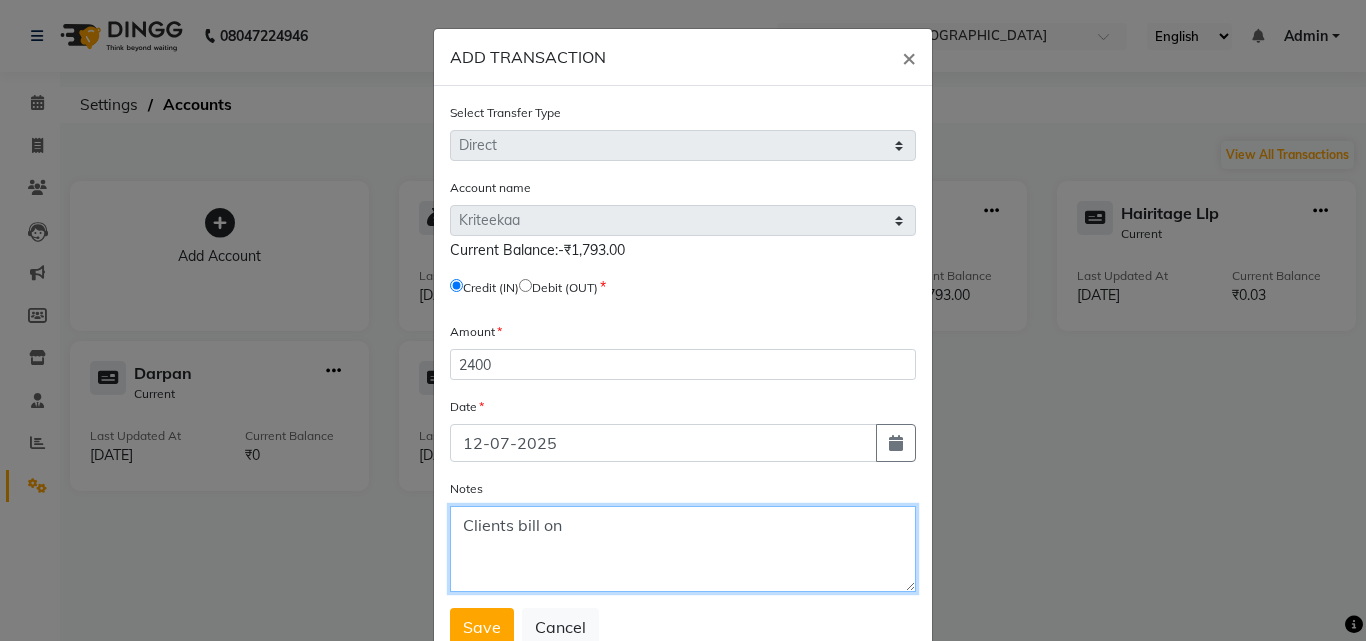 click on "Clients bill on" at bounding box center [683, 549] 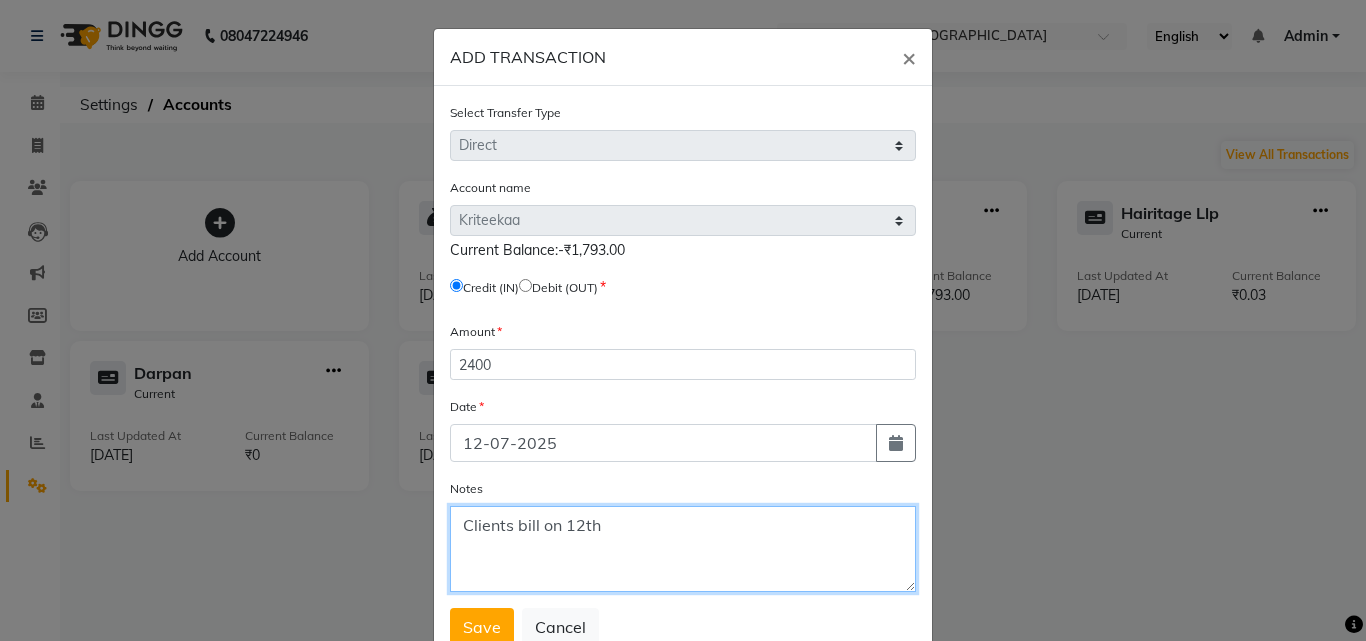 click on "Clients bill on 12th" at bounding box center [683, 549] 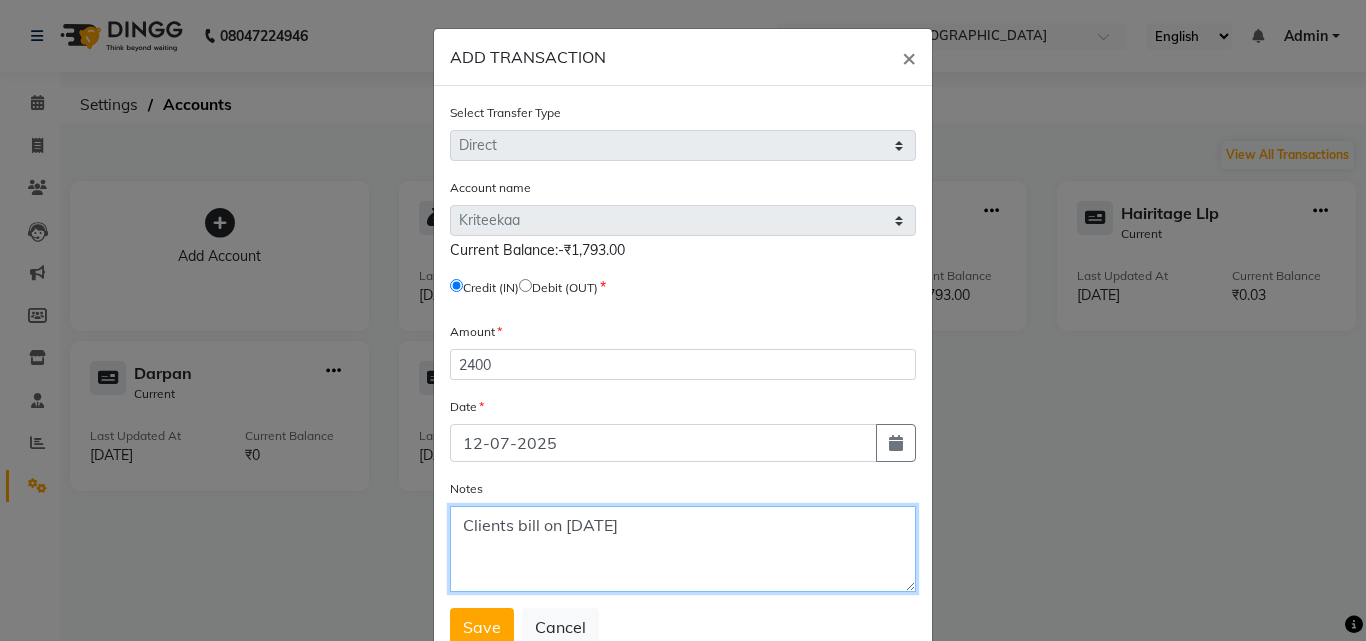 click on "Clients bill on [DATE]" at bounding box center (683, 549) 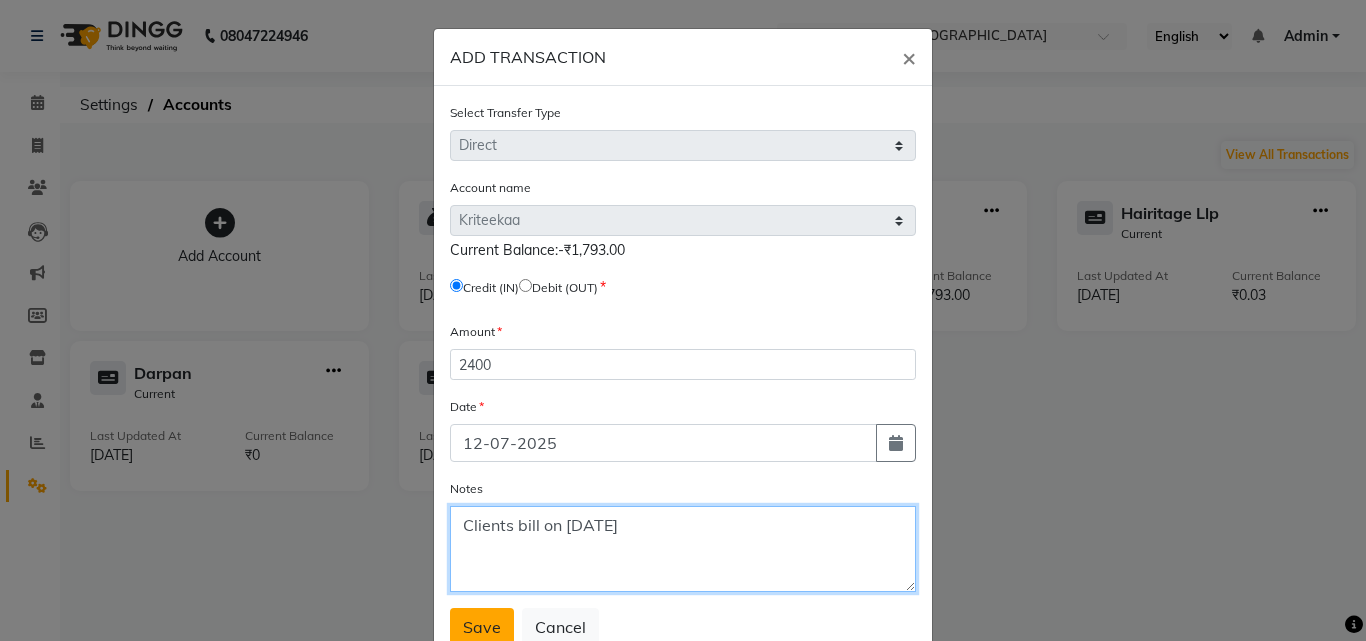 type on "Clients bill on [DATE]" 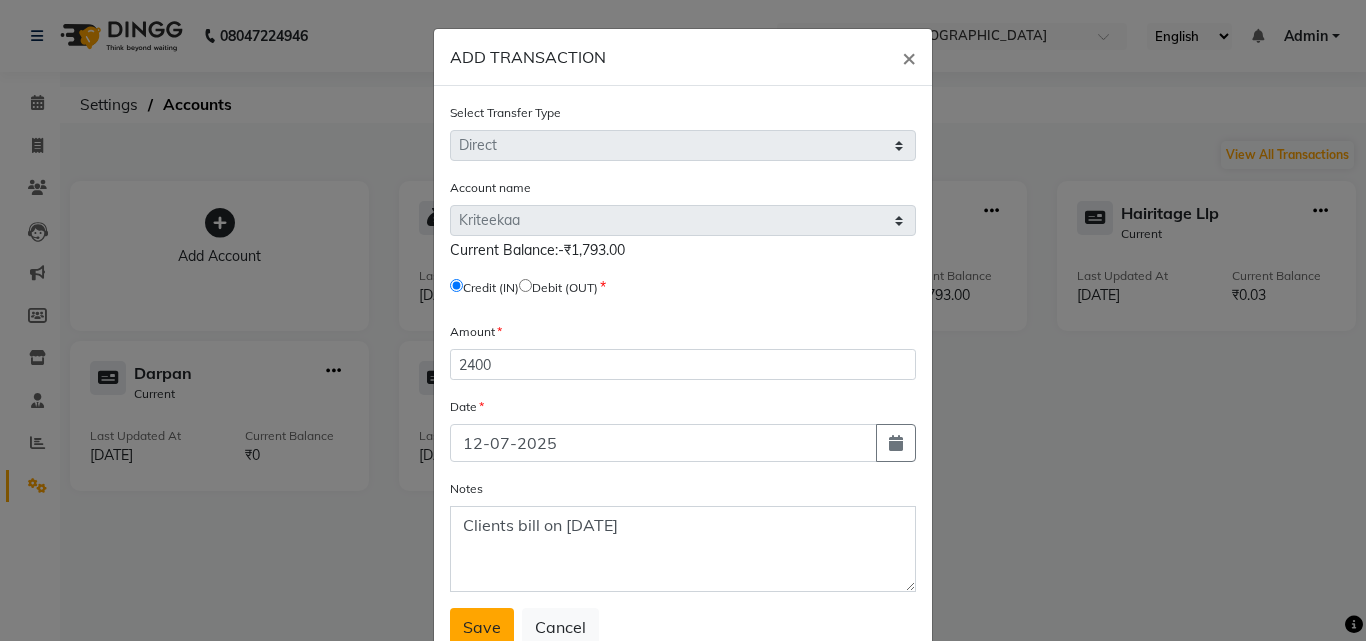click on "Save" at bounding box center [482, 627] 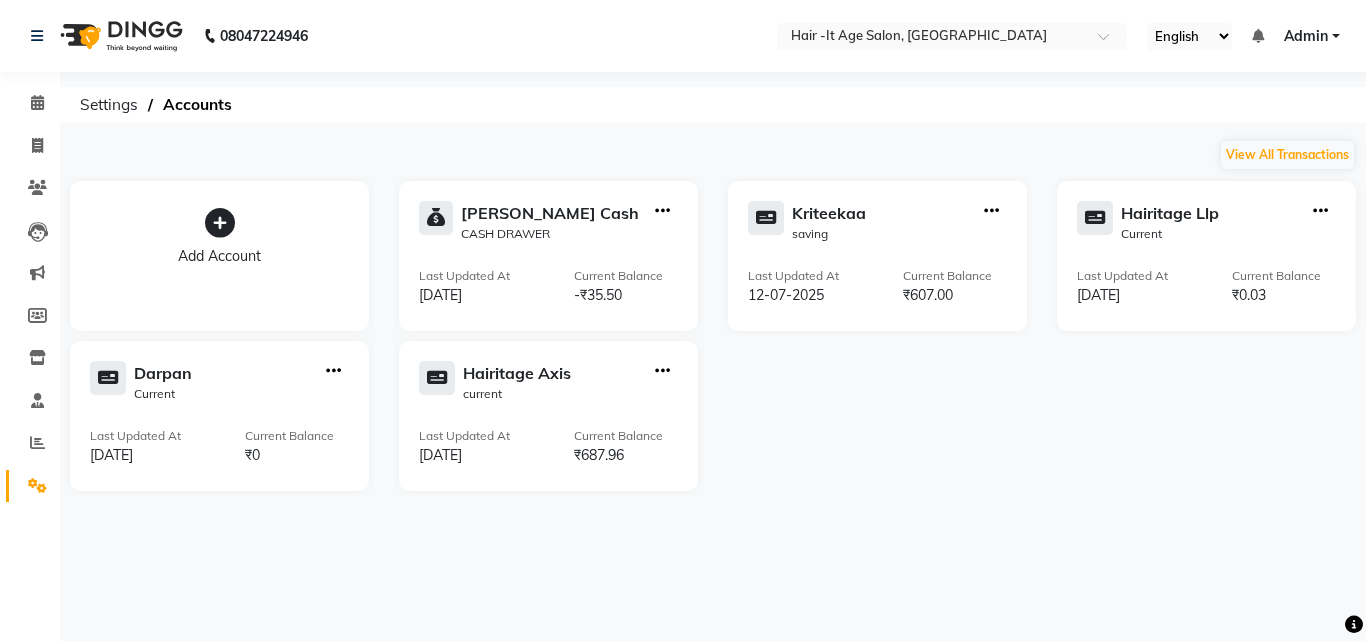click on "View All Transactions Add Account [PERSON_NAME] Cash  CASH DRAWER Last Updated At  [DATE] Current Balance  -₹35.50 Kriteekaa  saving Last Updated At  [DATE] Current Balance  ₹607.00 Hairitage Llp  Current Last Updated At  [DATE] Current Balance  ₹0.03 Darpan  Current Last Updated At  [DATE] Current Balance  ₹0 Hairitage Axis  current Last Updated At  [DATE] Current Balance  ₹687.96" 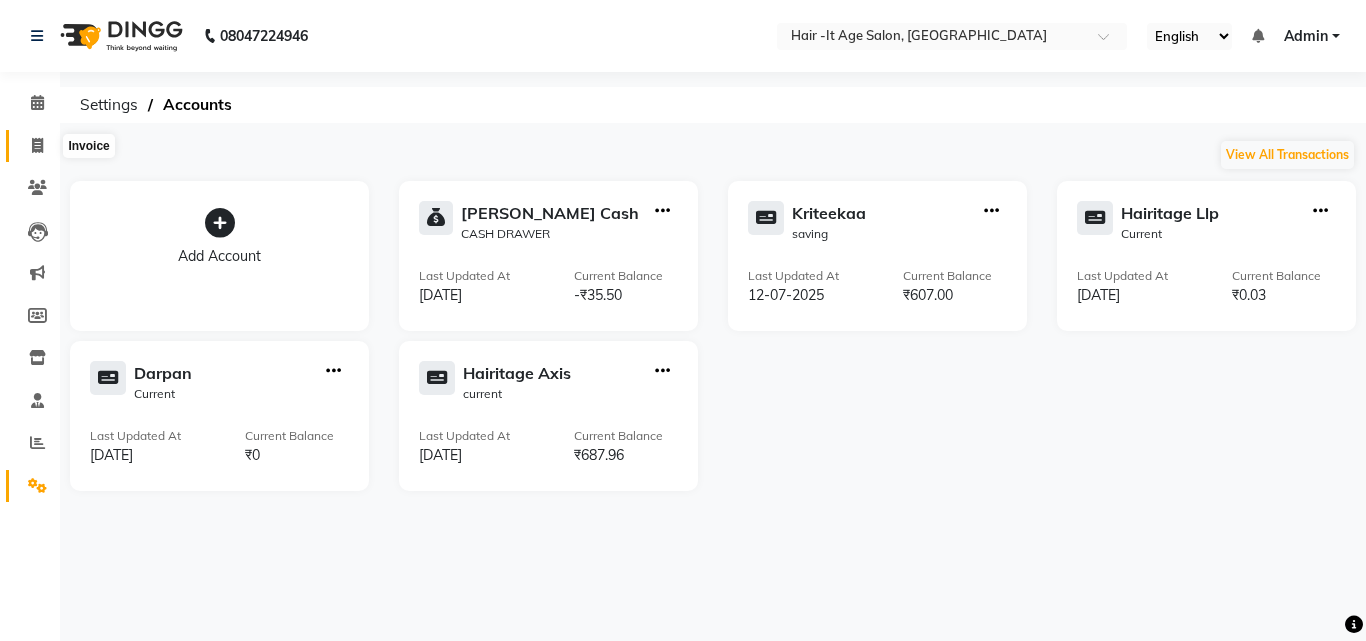 click 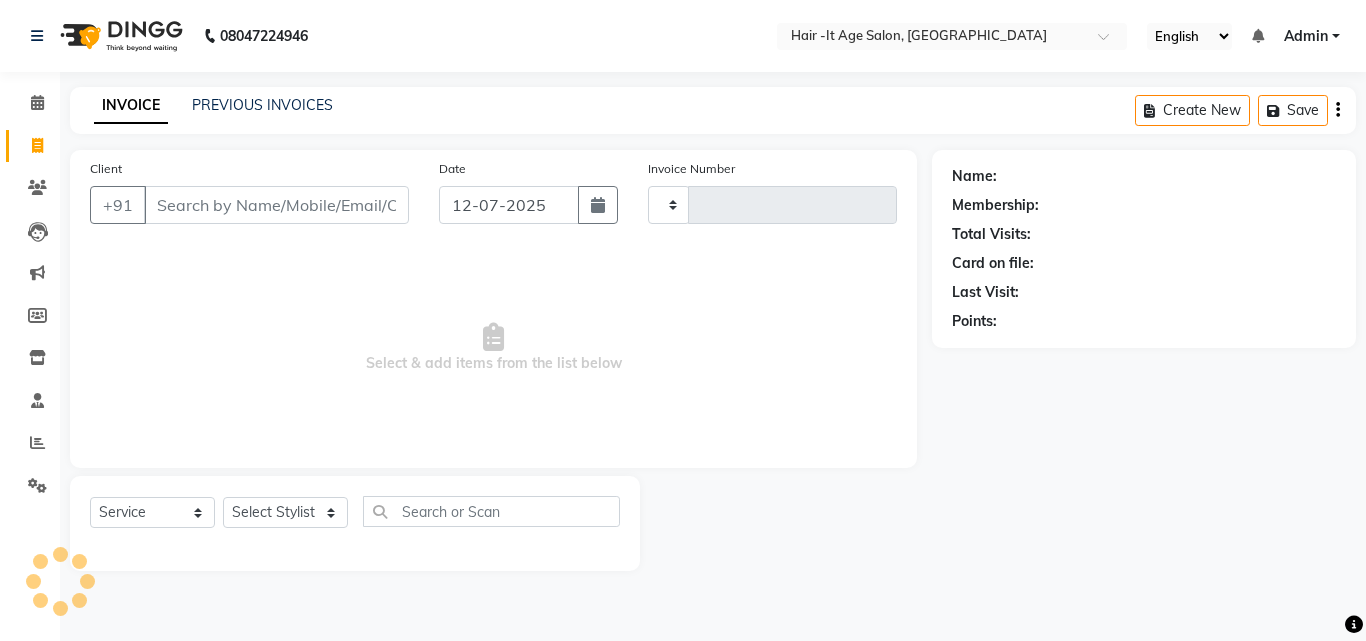 type on "0361" 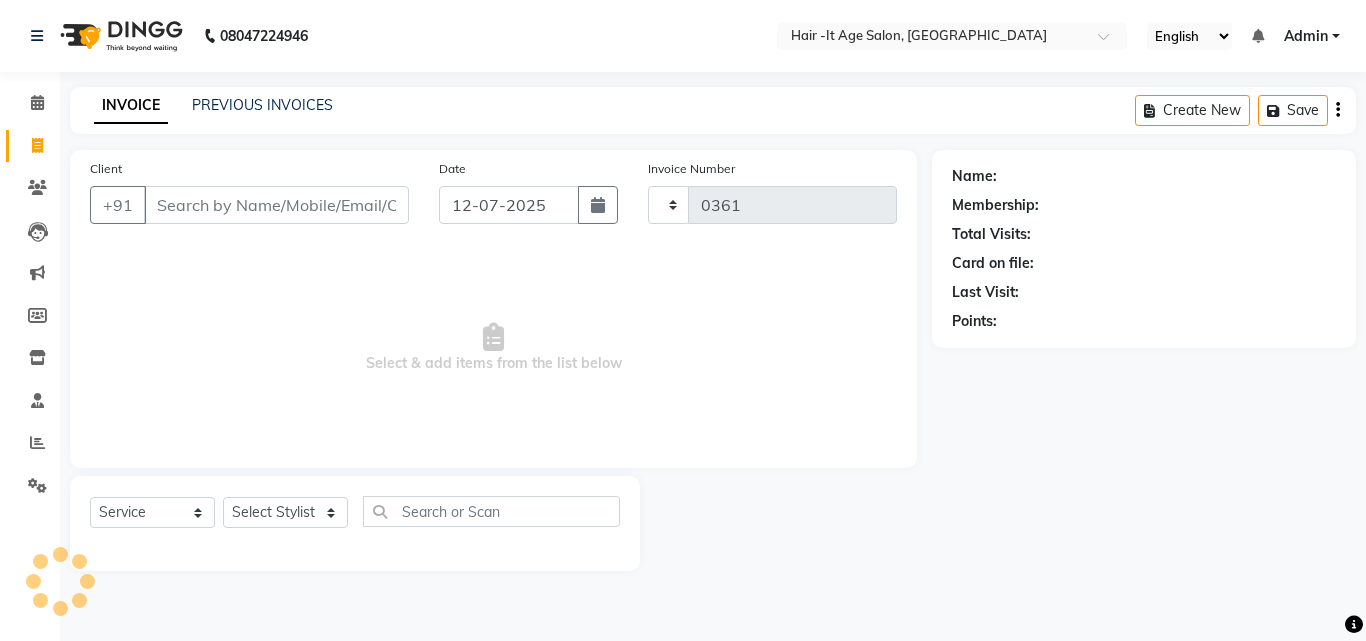 select on "6618" 